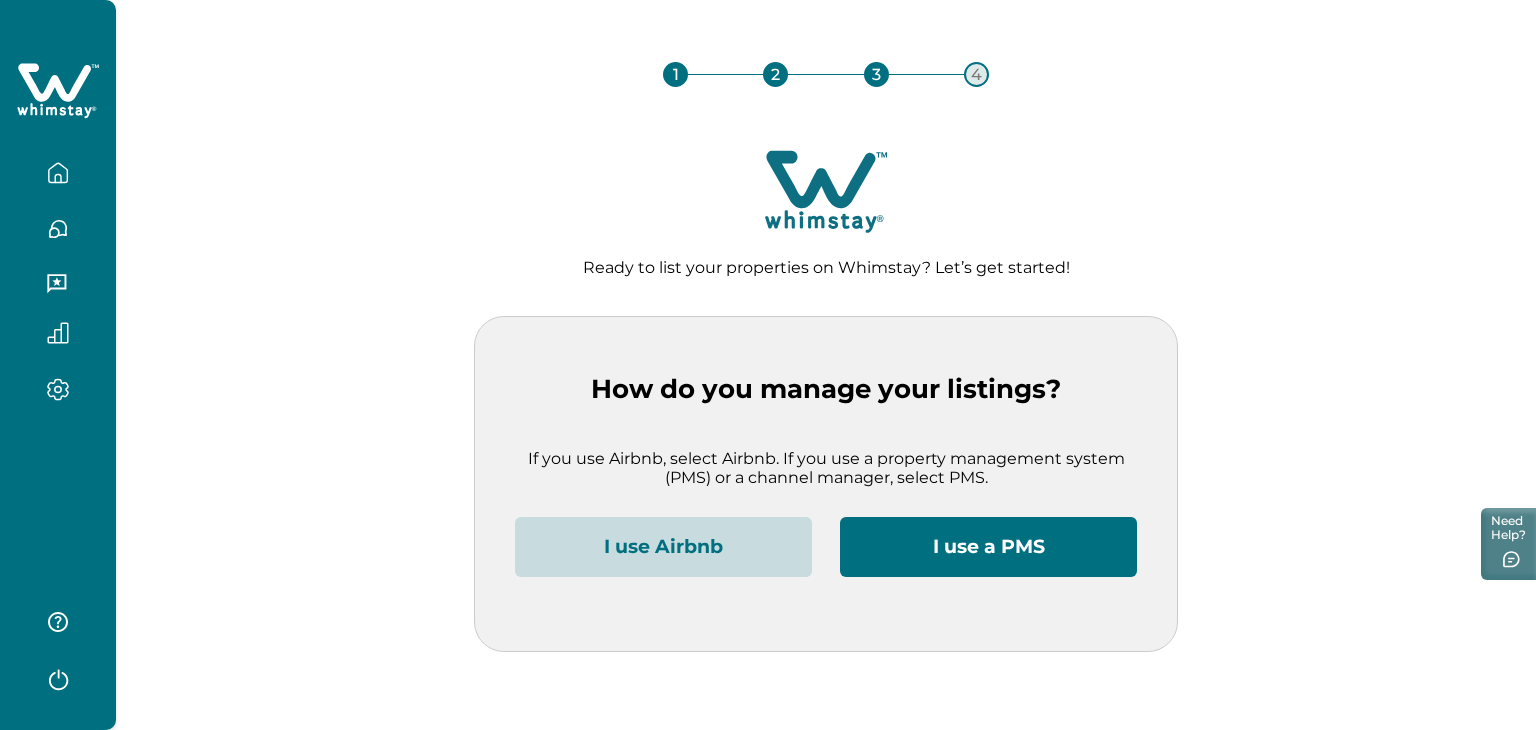 scroll, scrollTop: 0, scrollLeft: 0, axis: both 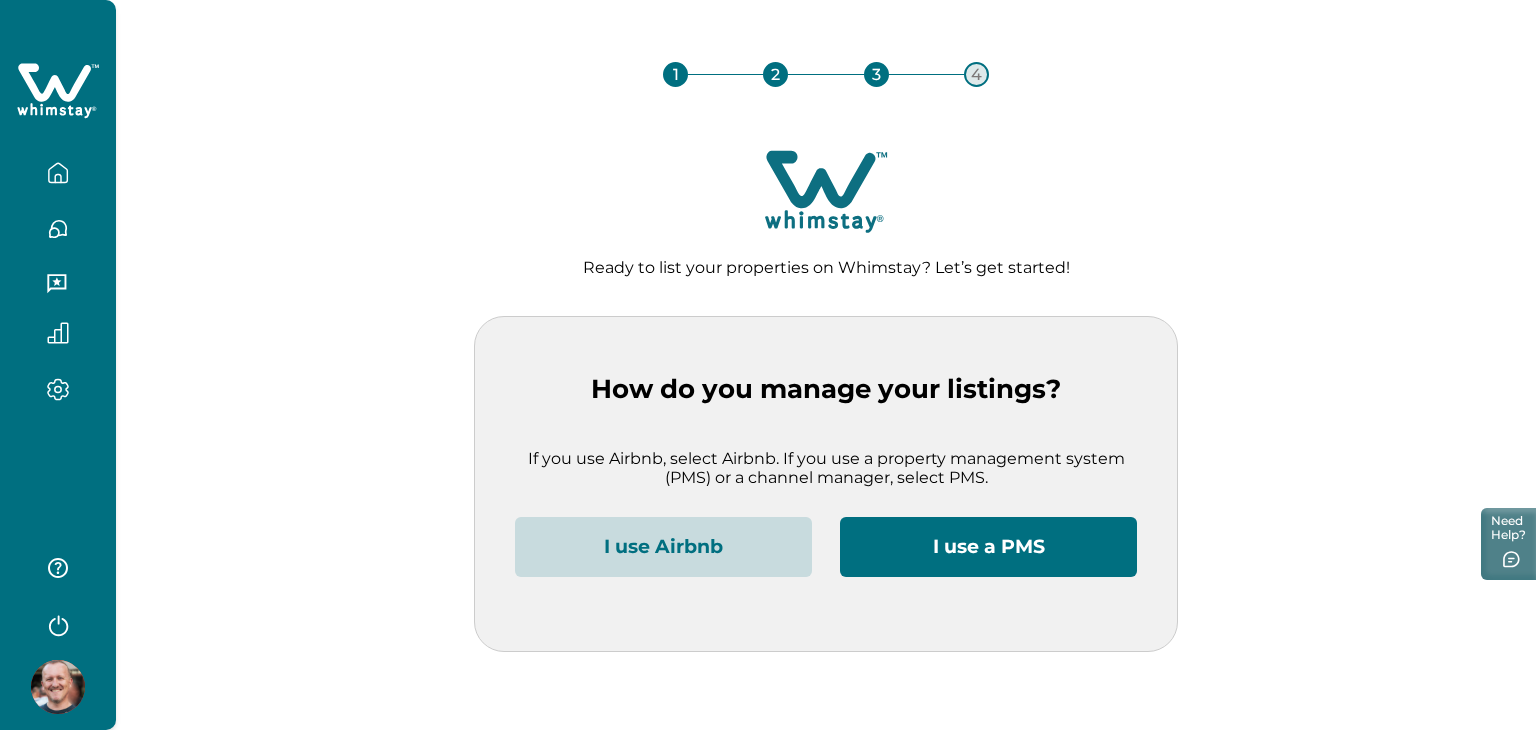 click at bounding box center [58, 173] 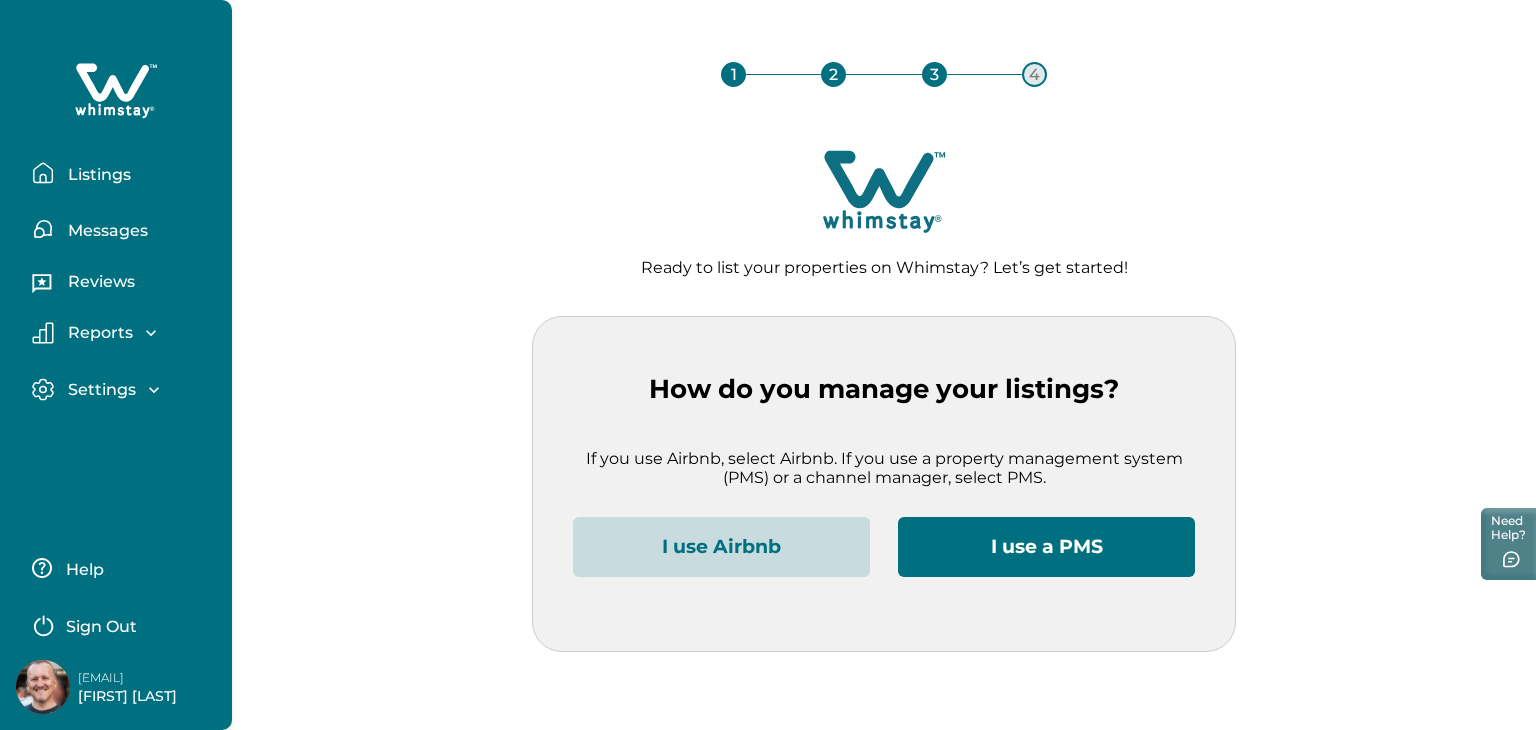 click on "Listings" at bounding box center (96, 175) 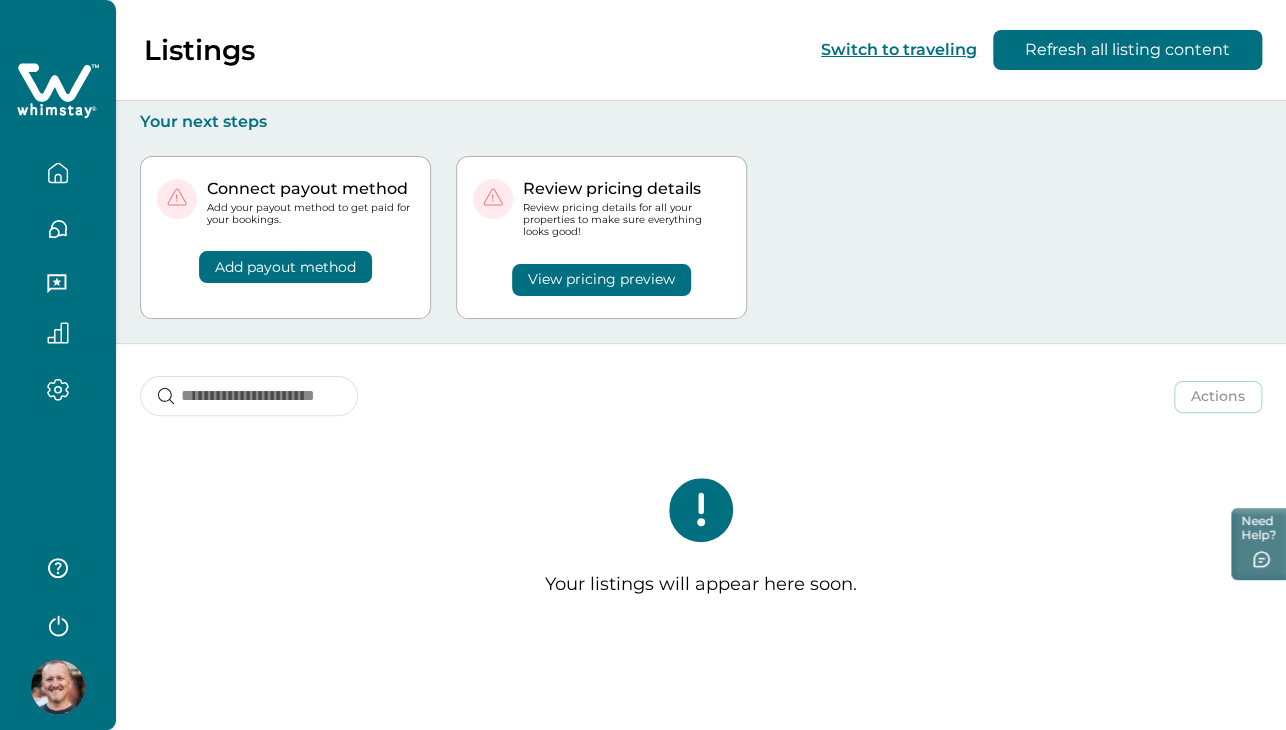 click at bounding box center [58, 687] 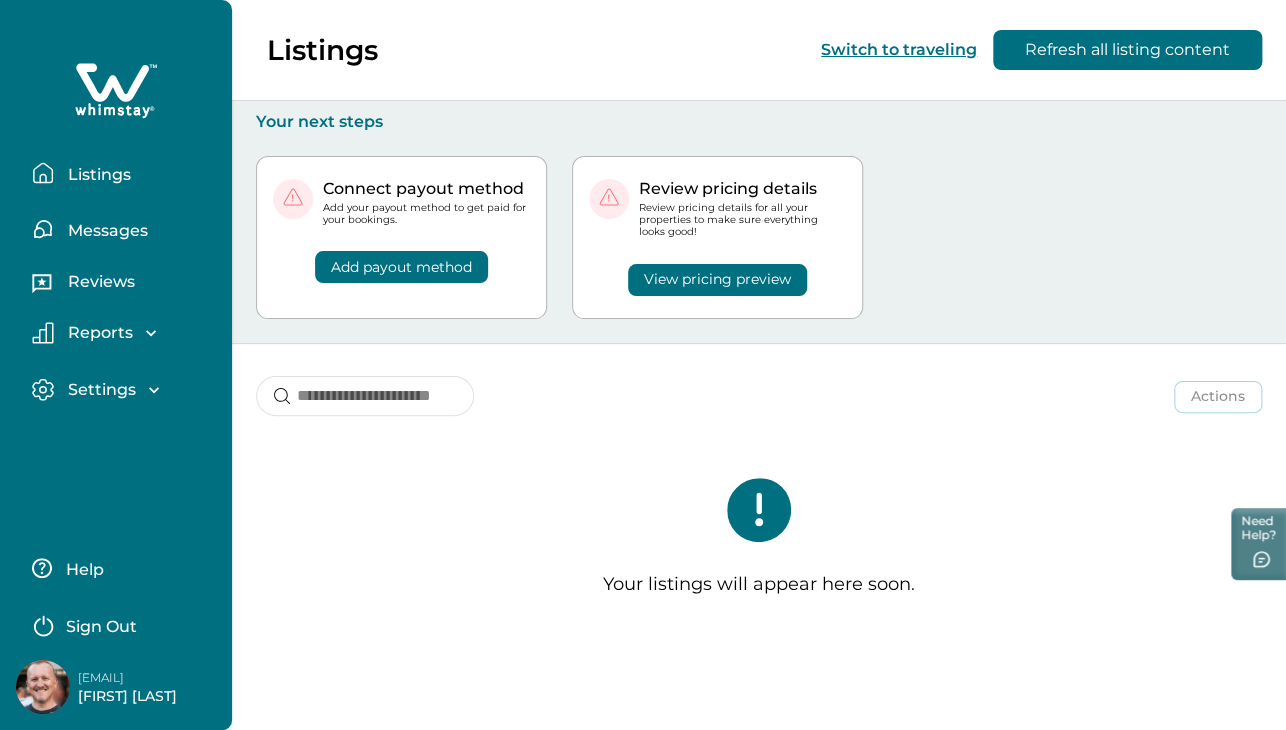 click on "Listings" at bounding box center (96, 175) 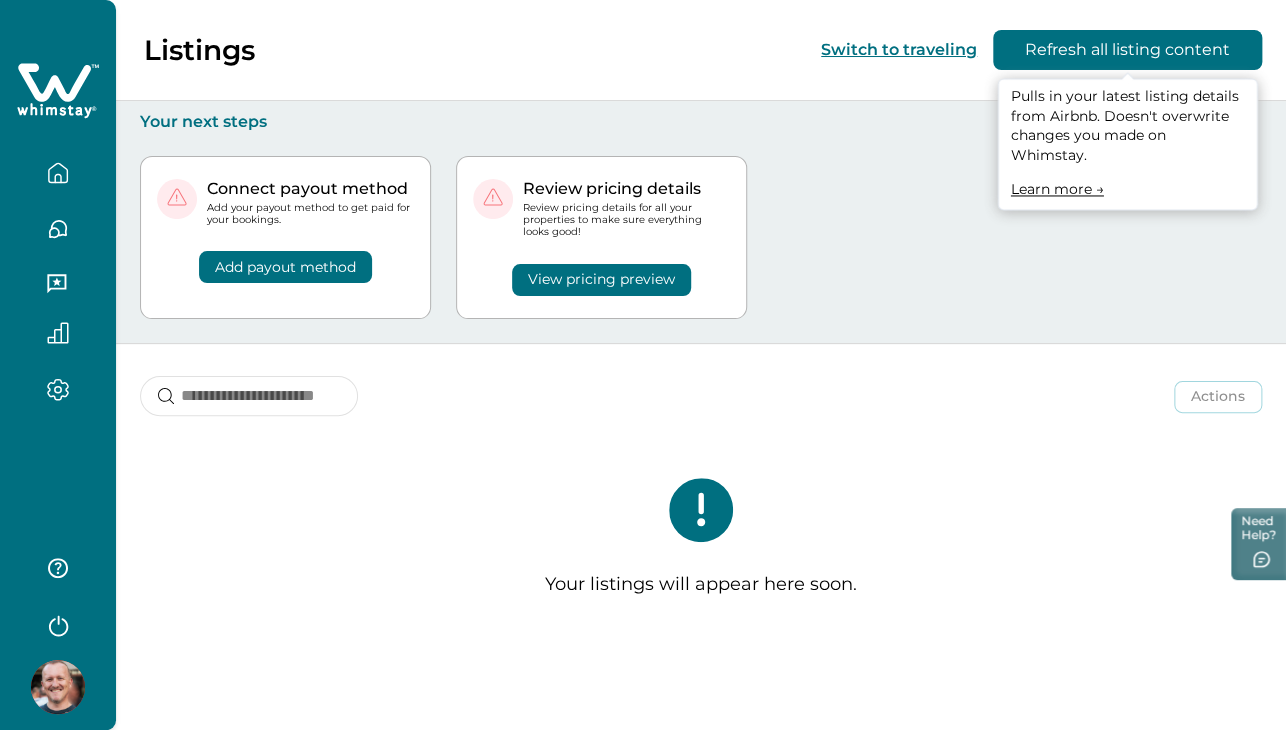 click on "Refresh all listing content" at bounding box center [1127, 50] 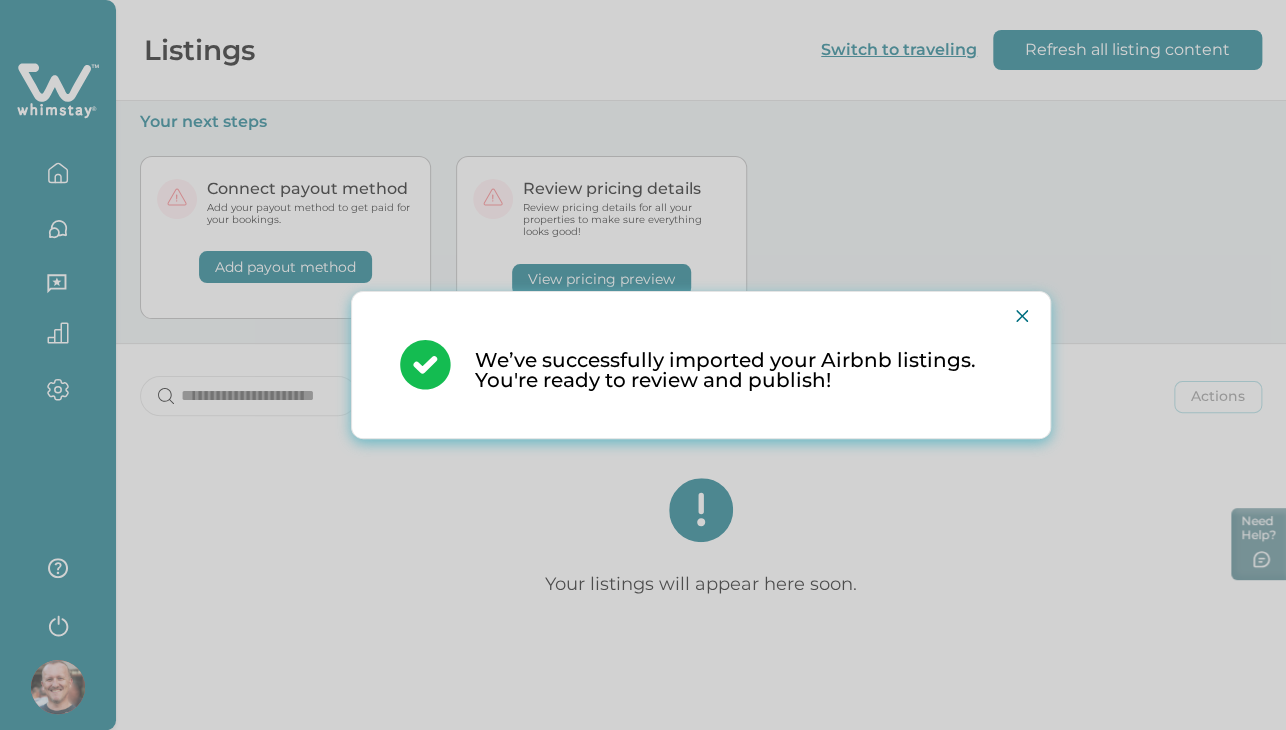 type 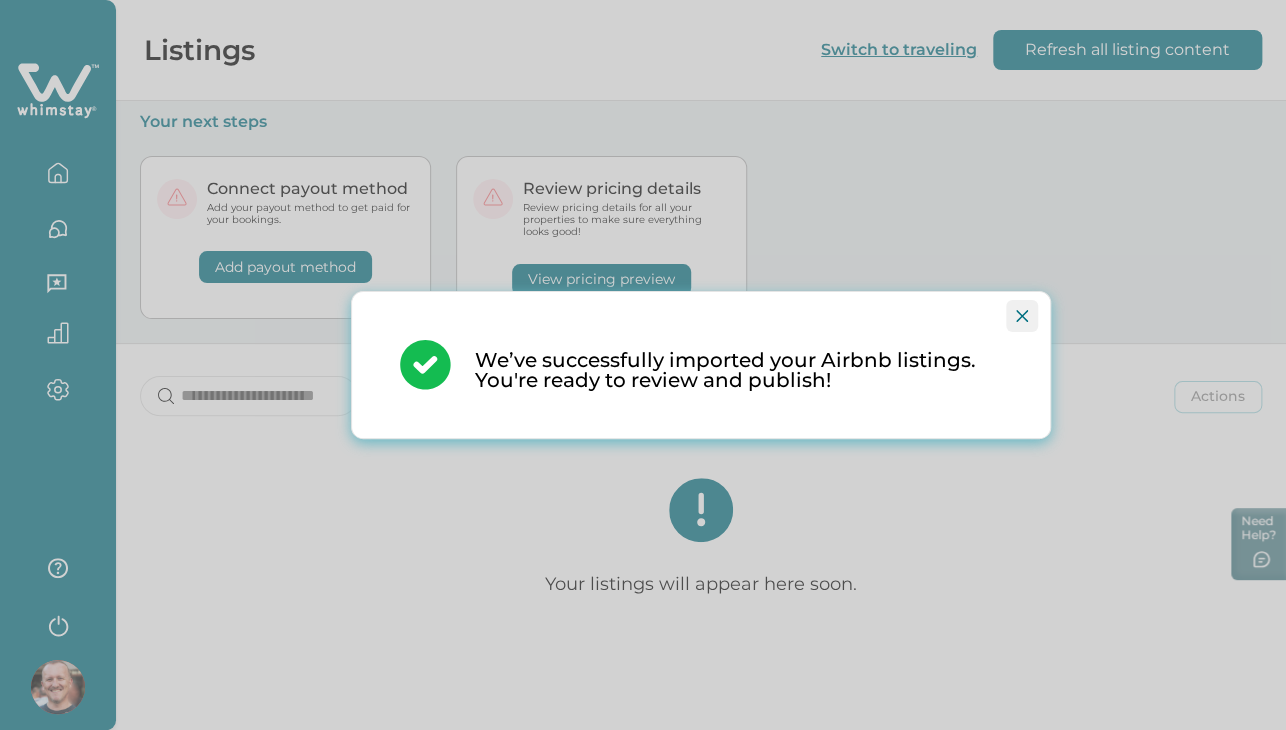 click at bounding box center [1022, 316] 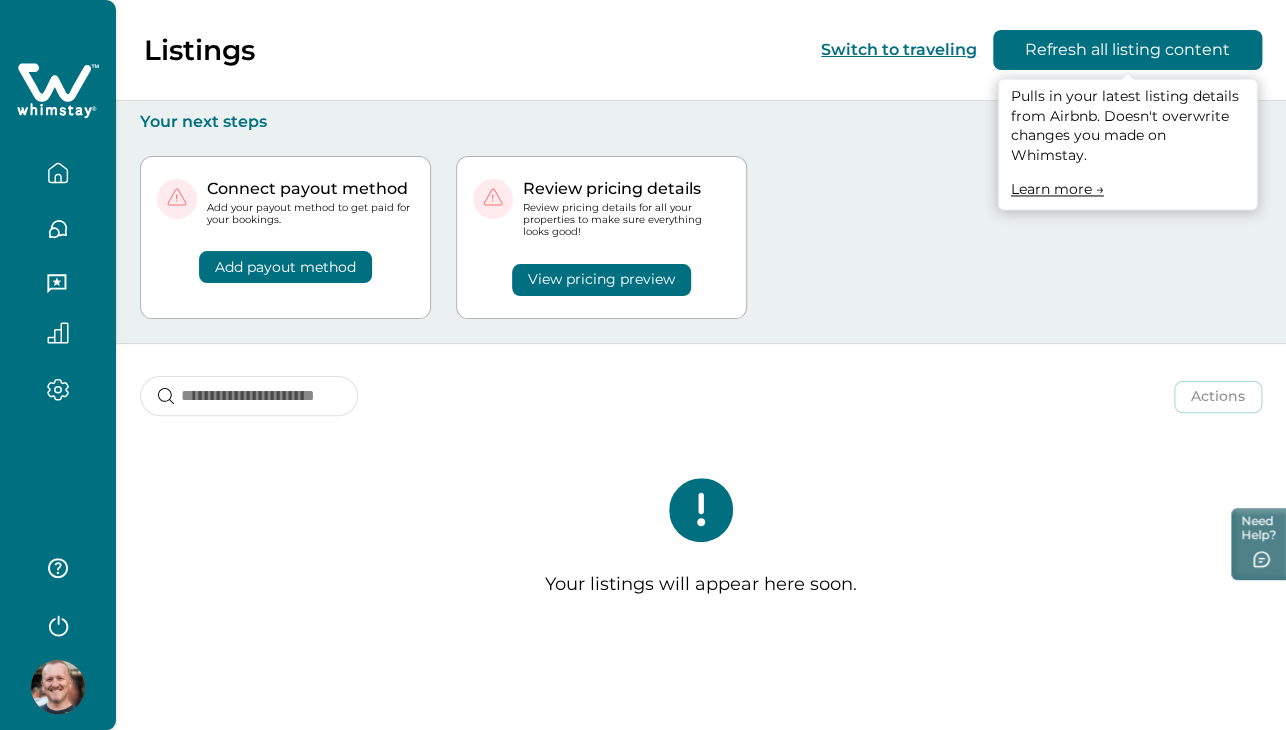 click on "Refresh all listing content" at bounding box center (1127, 50) 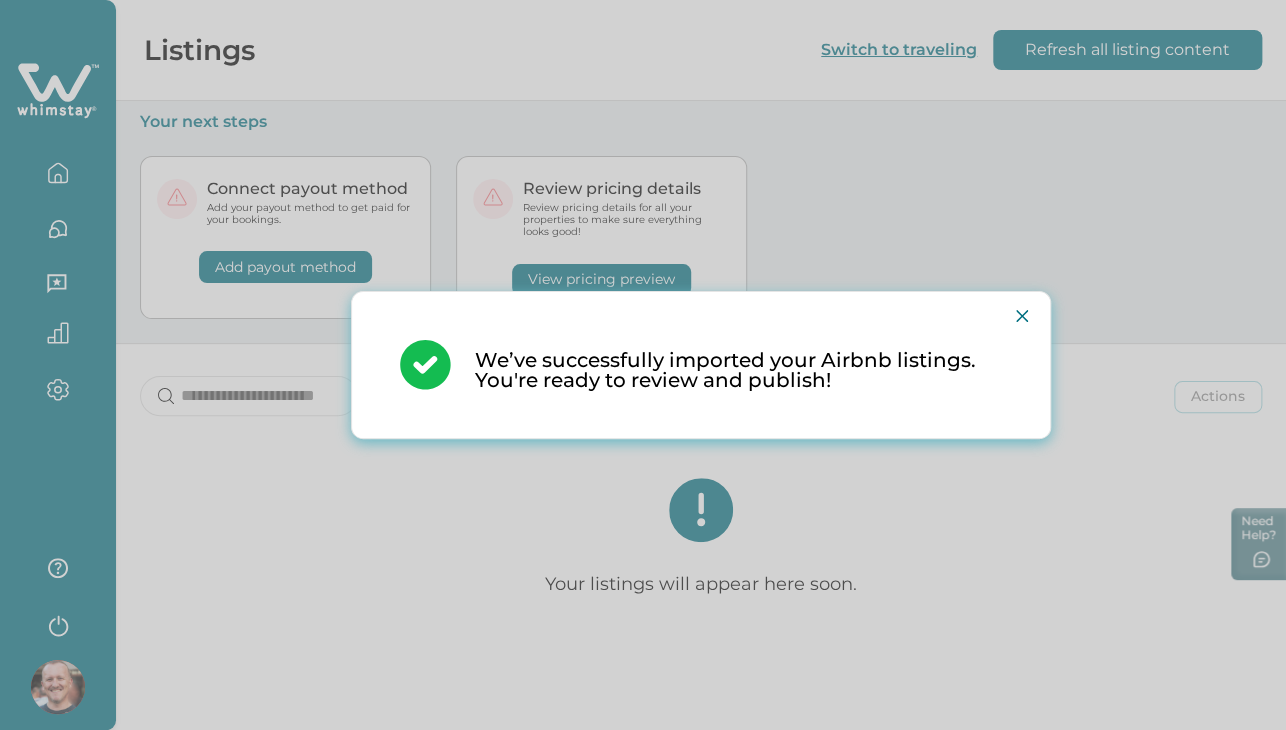 click on "We’ve successfully imported your Airbnb listings. You're ready to review and publish!" at bounding box center [643, 365] 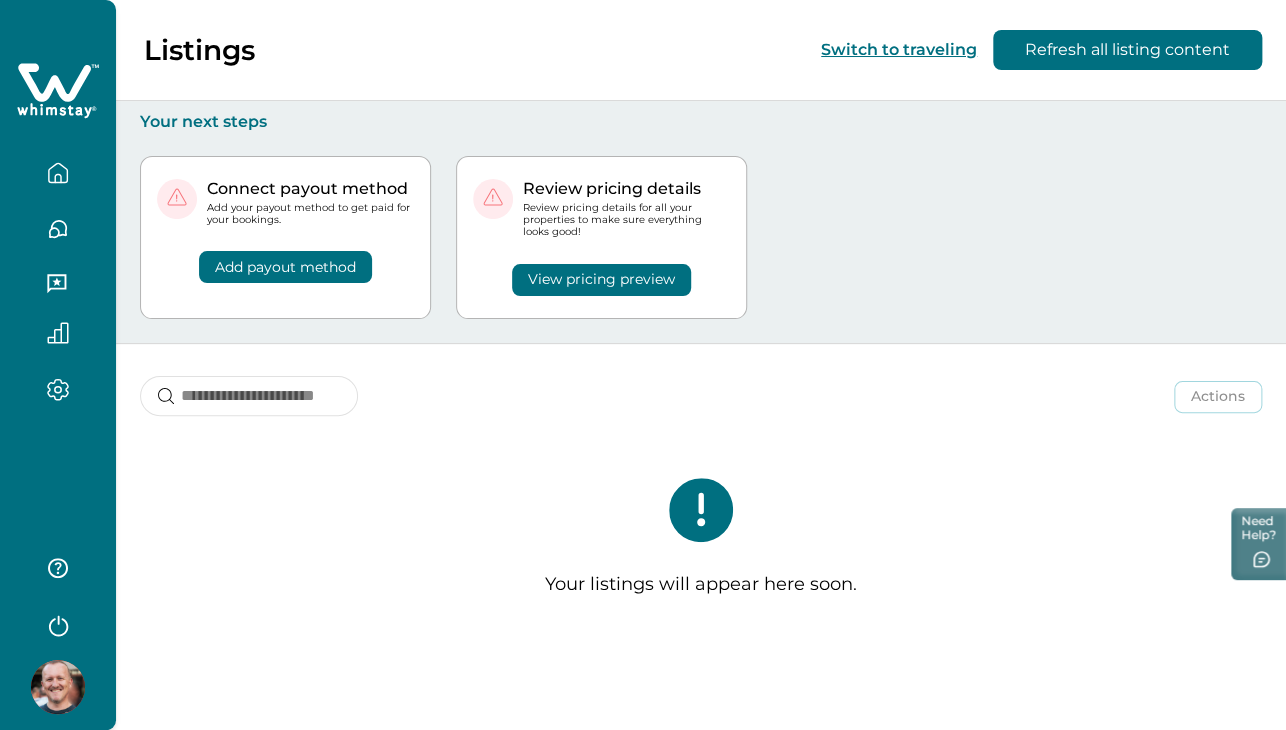 click on "Actions Actions Publish listing Unlist listing Your listings will appear here soon." at bounding box center (701, 498) 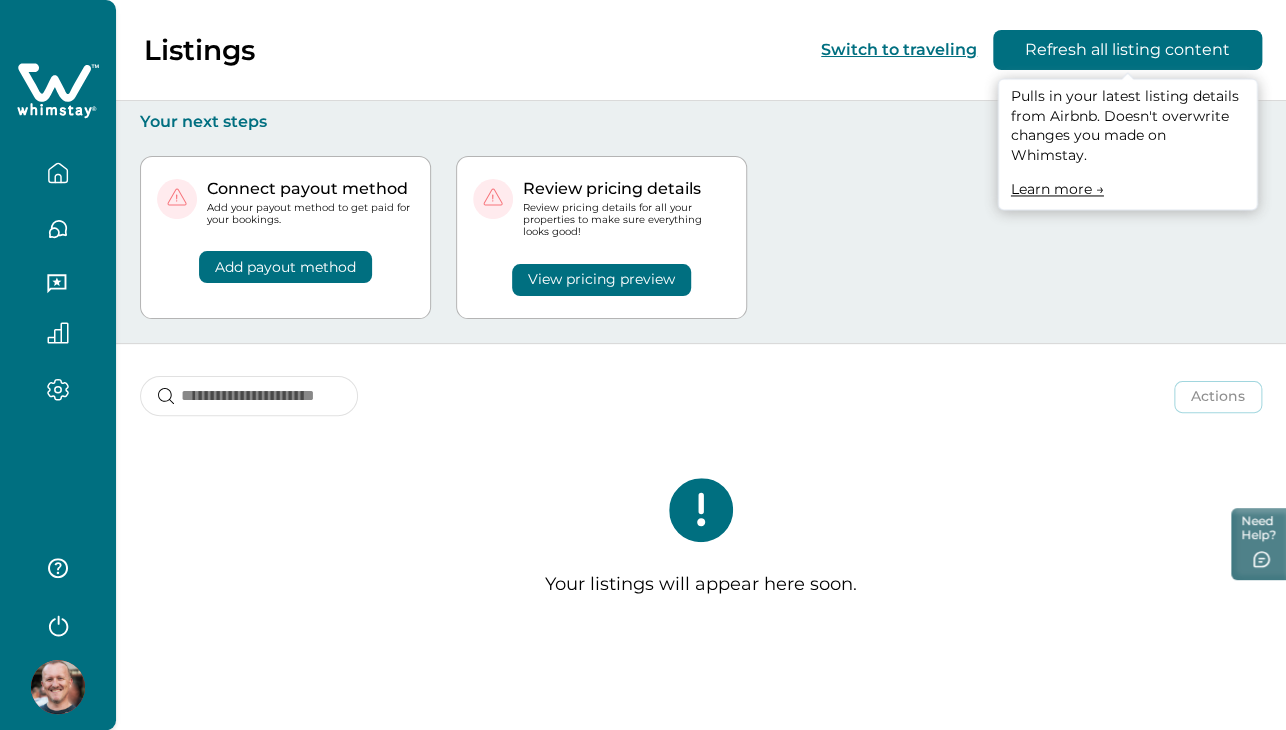 click on "Refresh all listing content" at bounding box center (1127, 50) 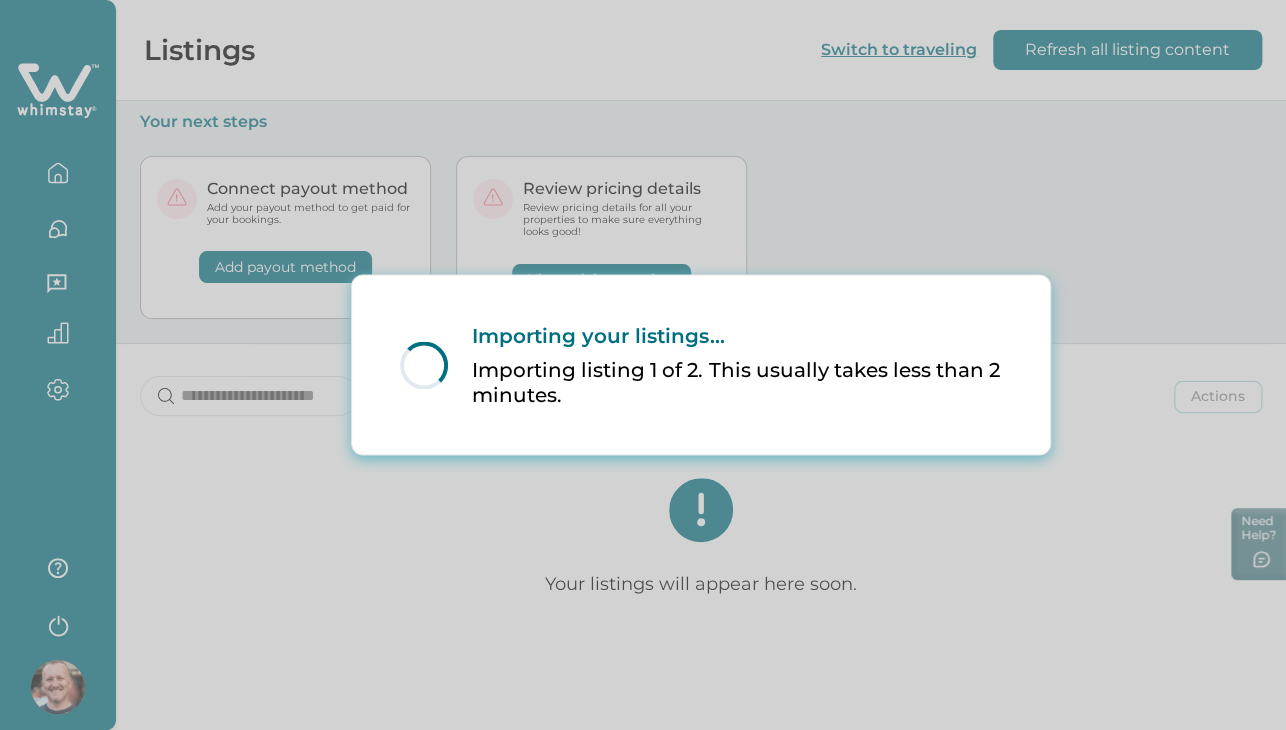 click on "Loading... Importing your listings... Importing listing 1 of 2. This usually takes less than 2 minutes." at bounding box center (643, 365) 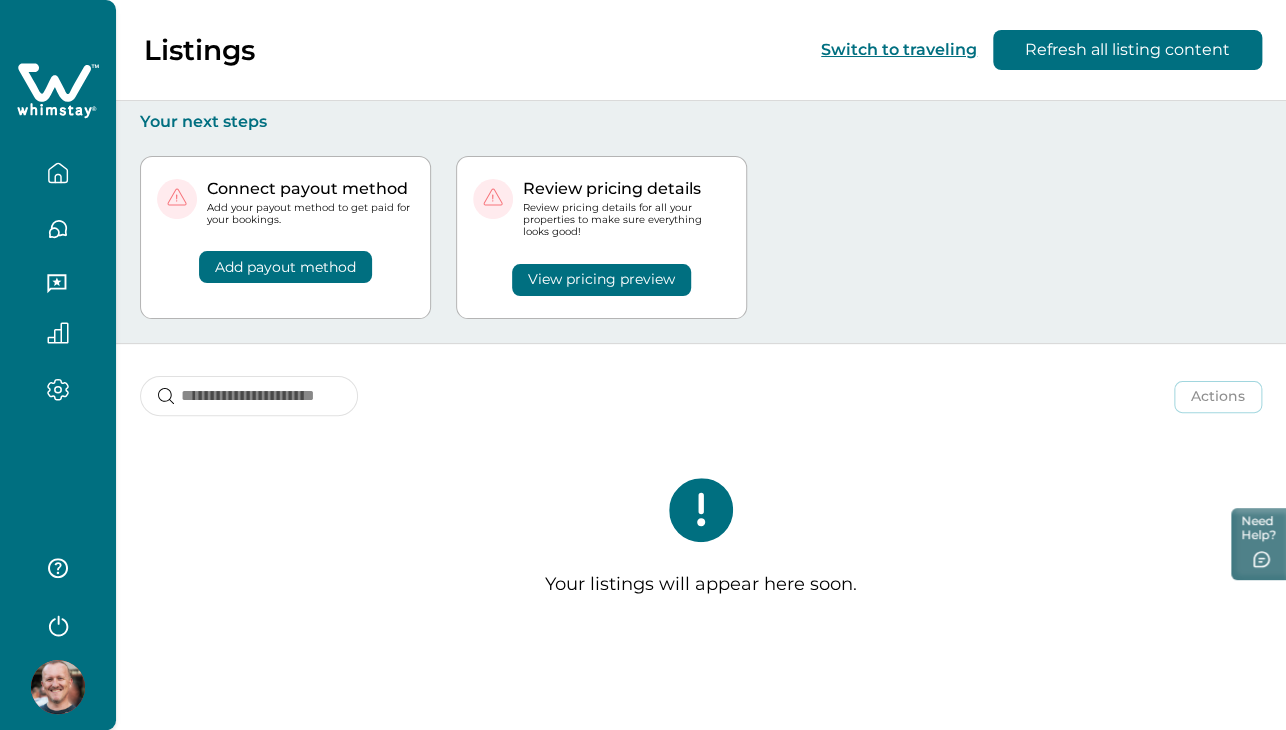 click on "Your listings will appear here soon." at bounding box center (701, 545) 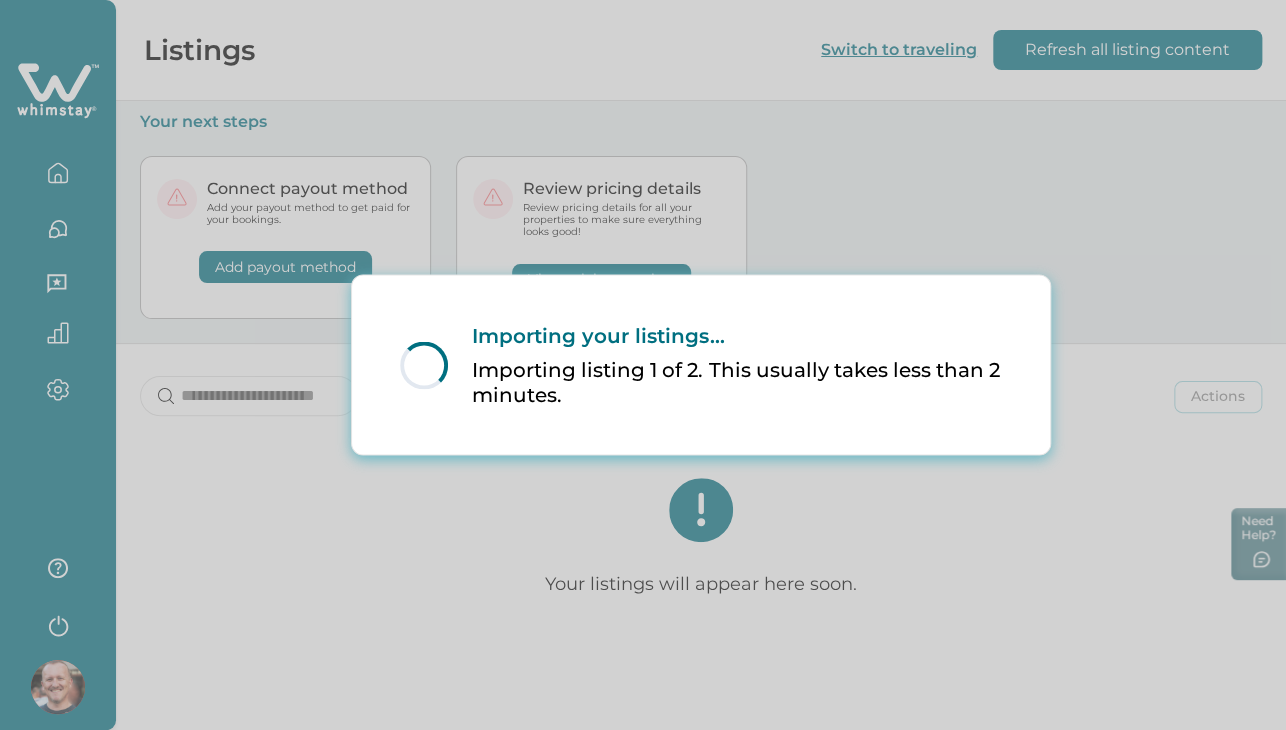 click on "Loading... Importing your listings... Importing listing 1 of 2. This usually takes less than 2 minutes." at bounding box center (643, 365) 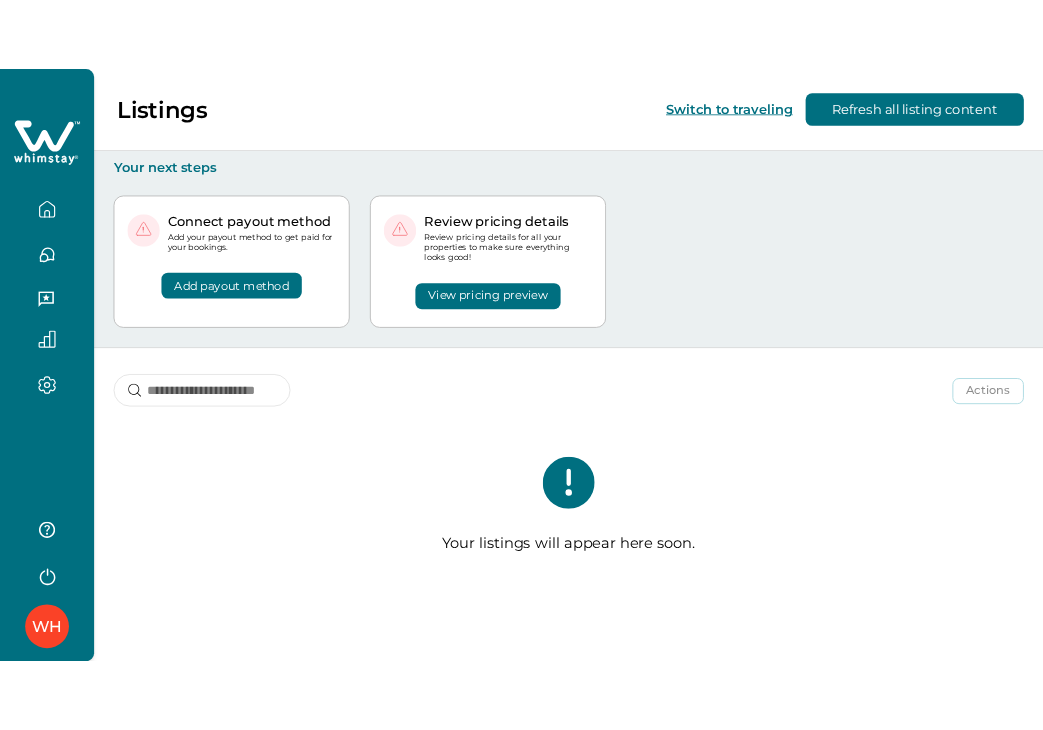 scroll, scrollTop: 0, scrollLeft: 0, axis: both 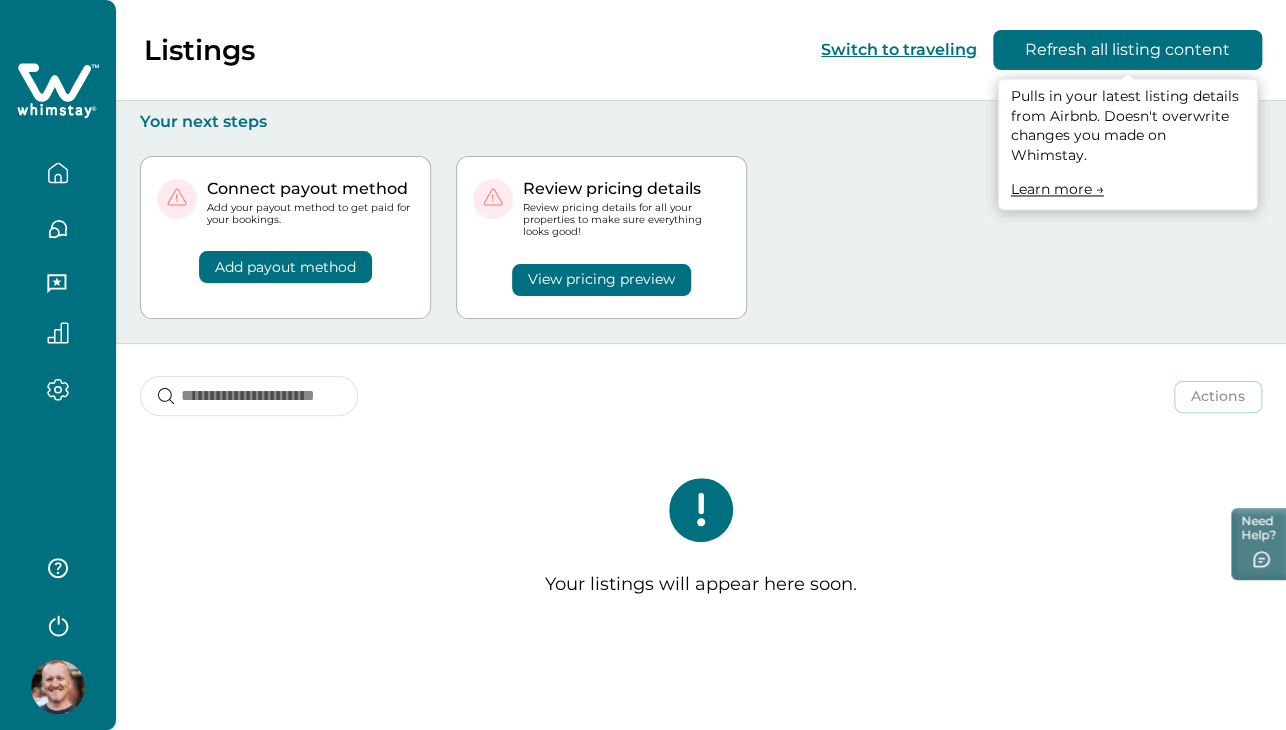 click on "Refresh all listing content" at bounding box center [1127, 50] 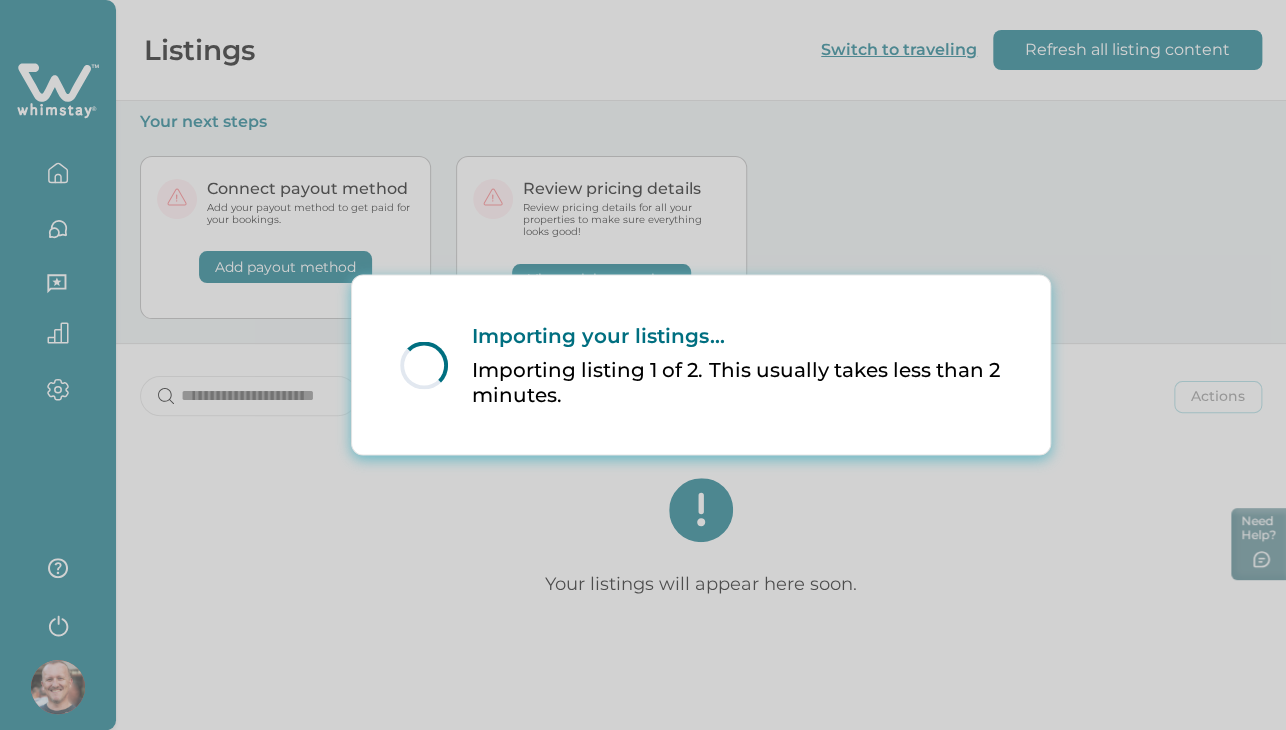 click on "Loading... Importing your listings... Importing listing 1 of 2. This usually takes less than 2 minutes." at bounding box center (643, 365) 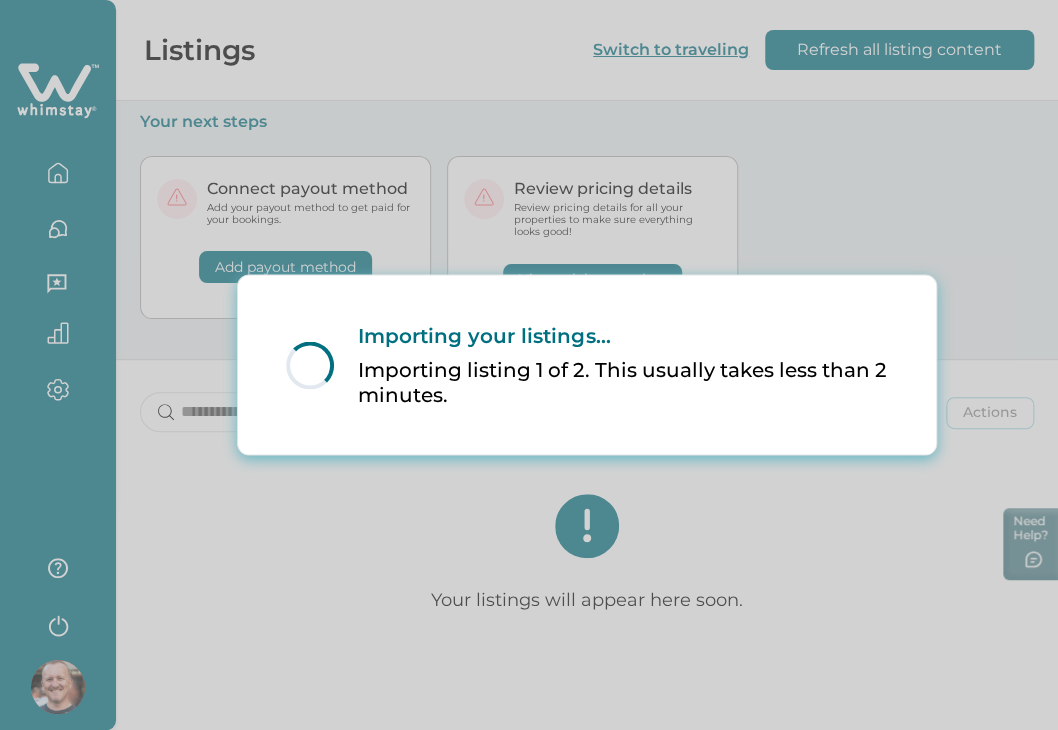 click on "Loading... Importing your listings... Importing listing 1 of 2. This usually takes less than 2 minutes." at bounding box center (529, 365) 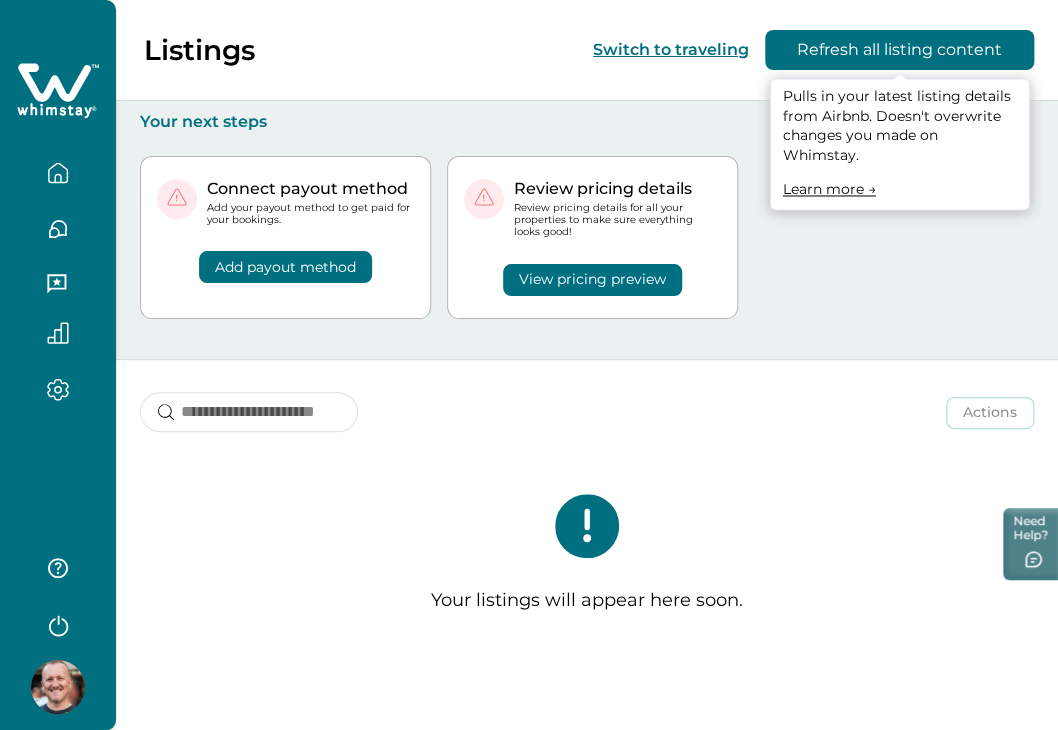 click on "Refresh all listing content" at bounding box center (899, 50) 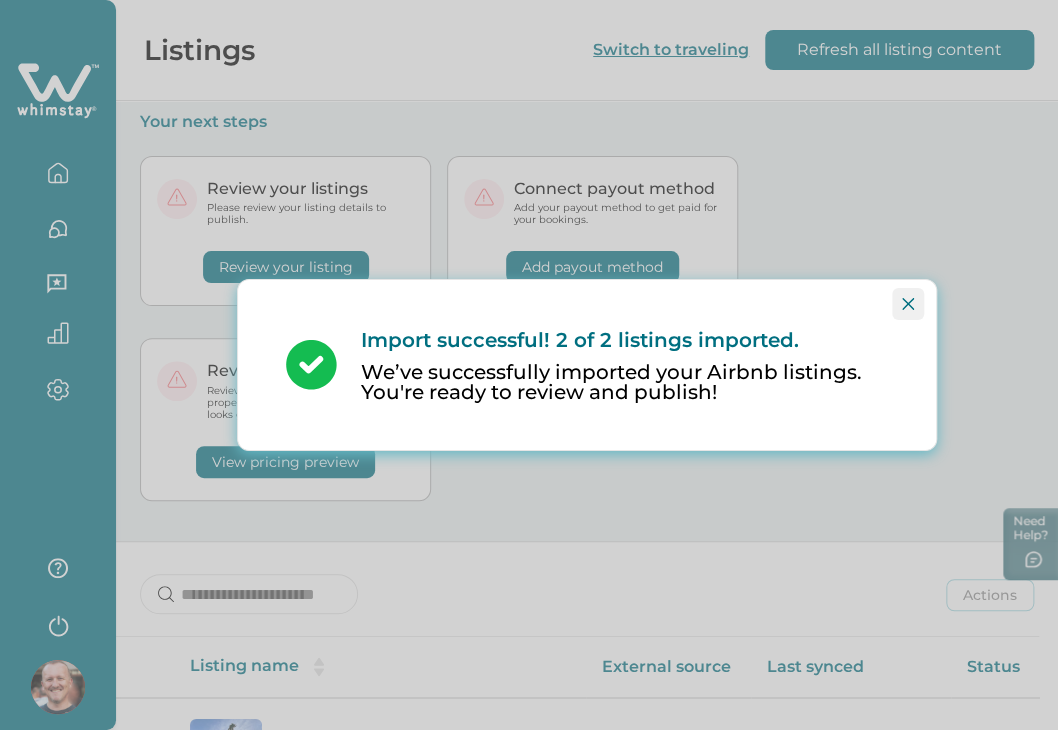 click at bounding box center [908, 304] 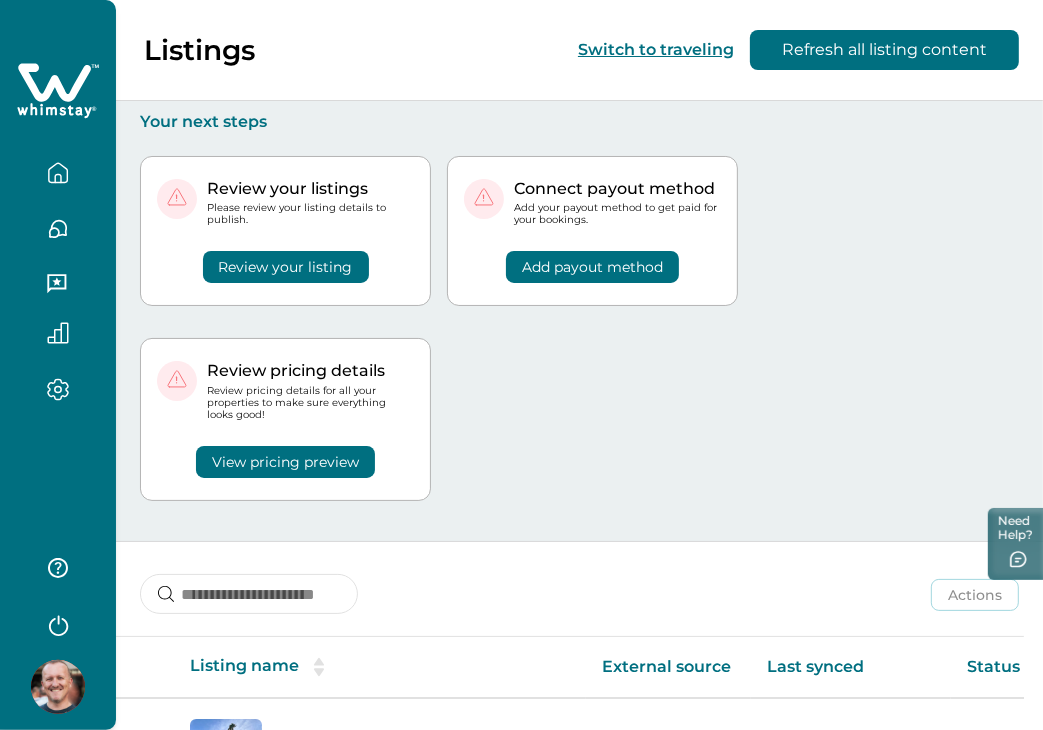 scroll, scrollTop: 245, scrollLeft: 0, axis: vertical 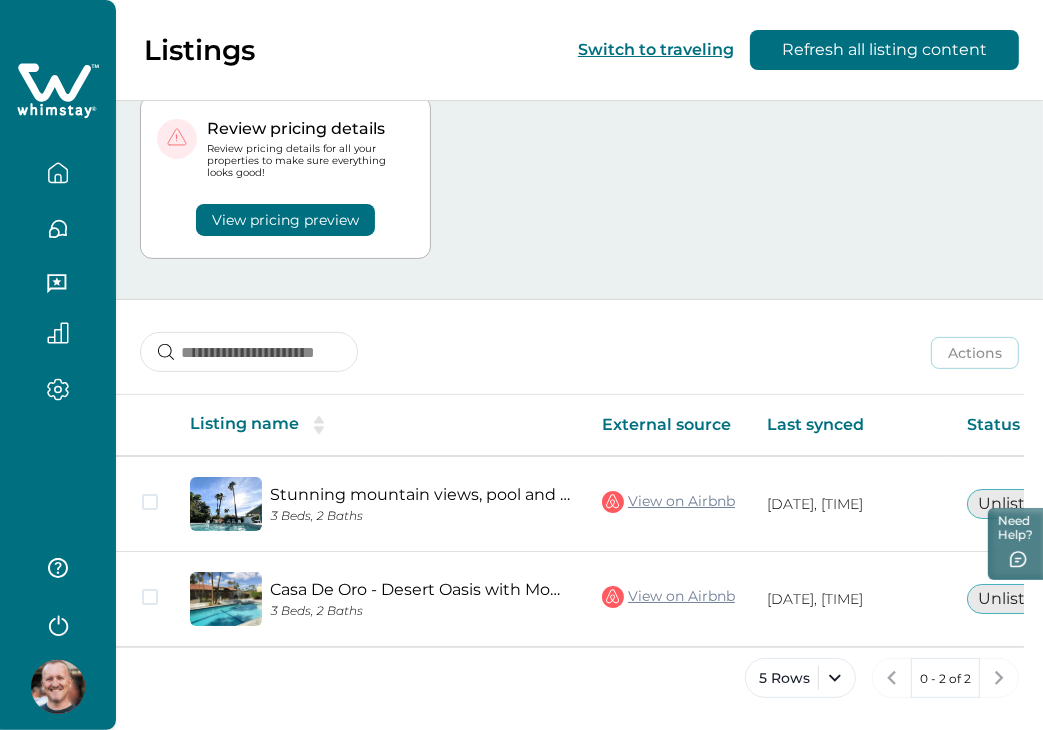click at bounding box center (58, 624) 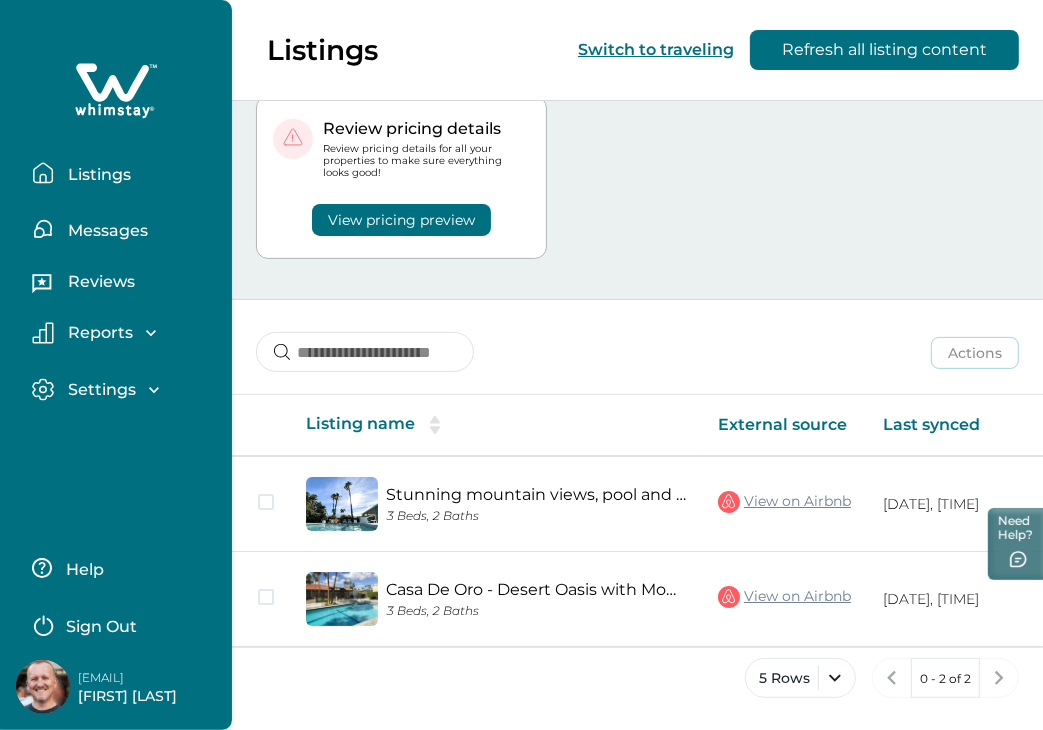 click on "Sign Out" at bounding box center [101, 627] 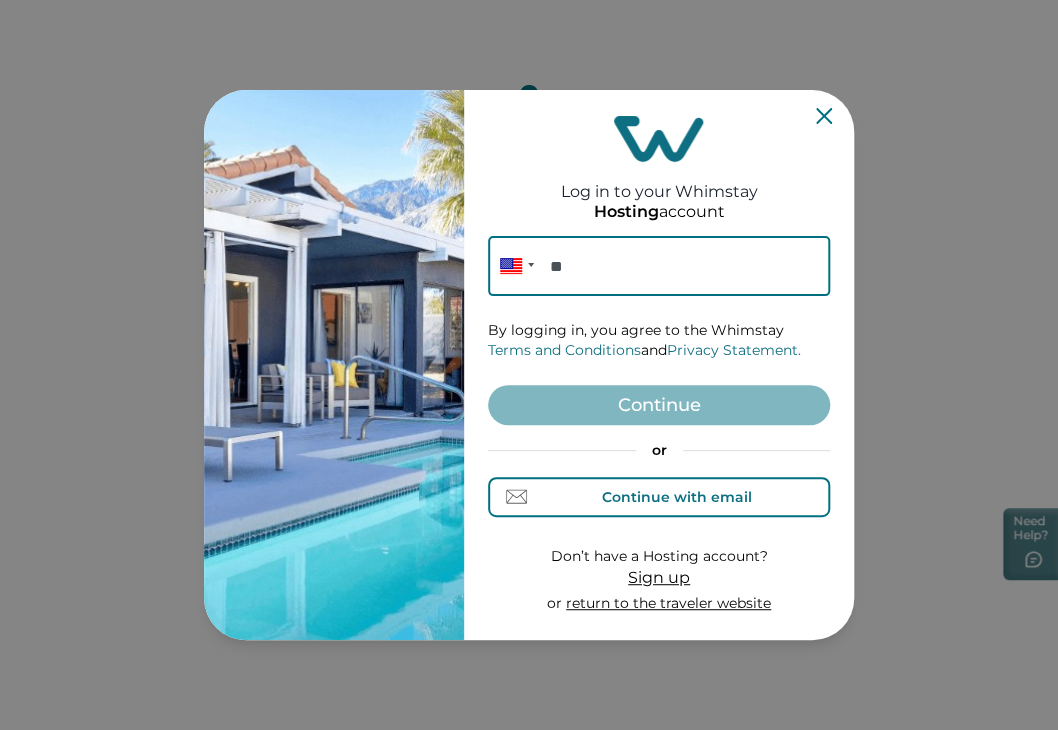 click on "Continue with email" at bounding box center (677, 497) 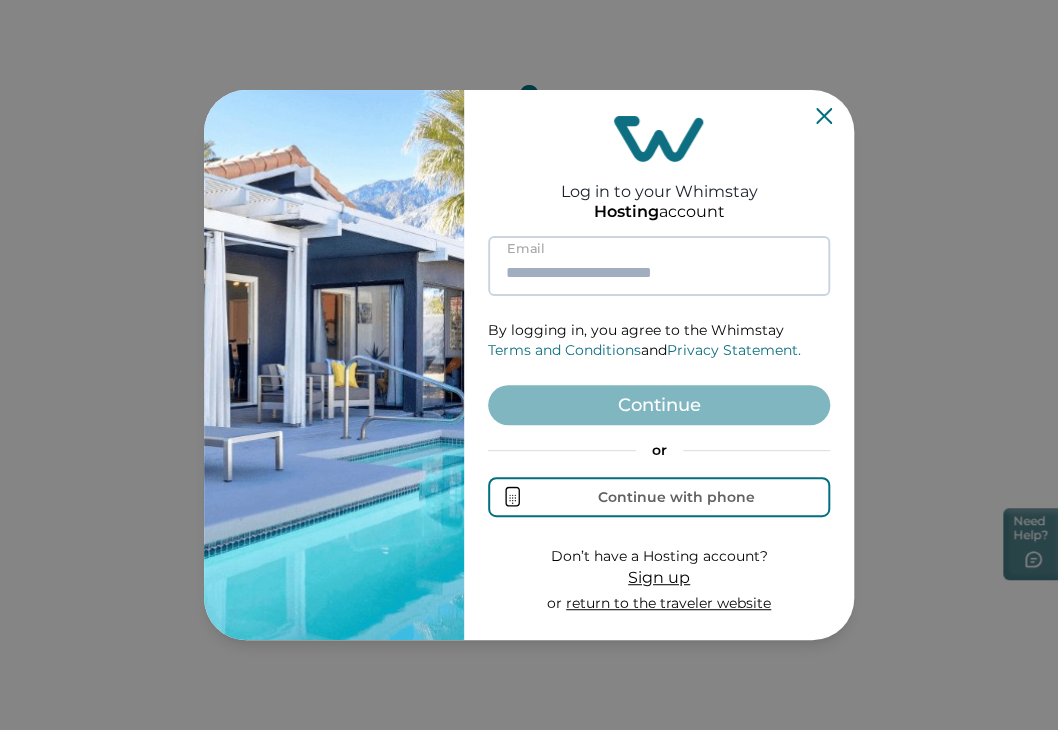 click at bounding box center [659, 266] 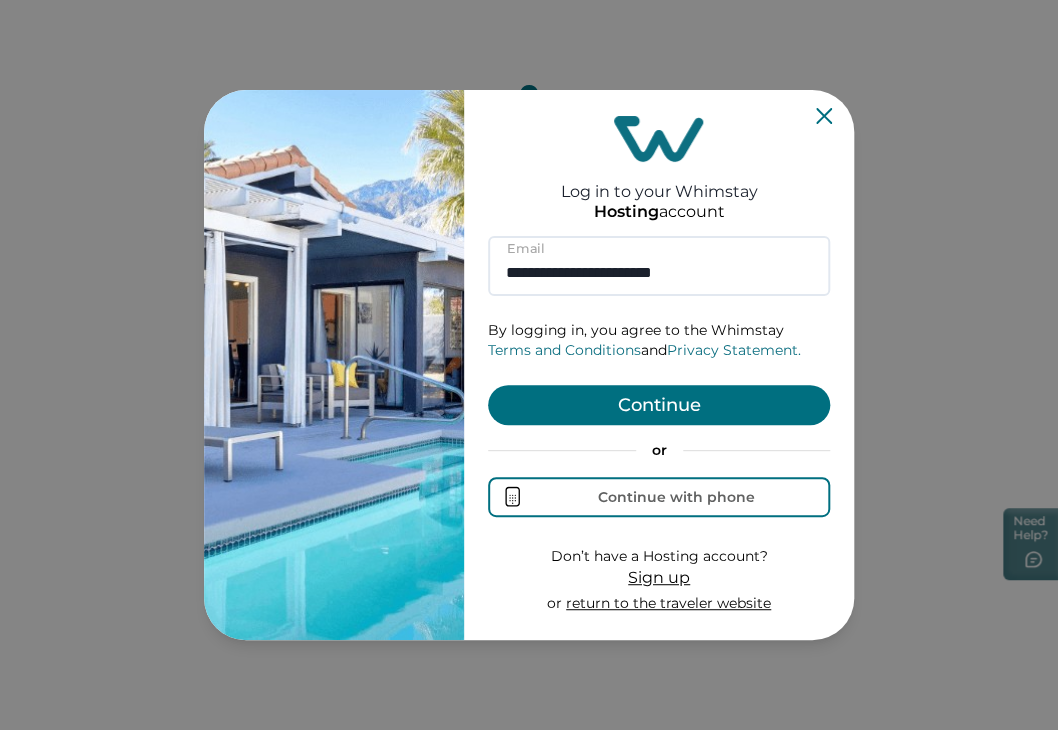 type on "**********" 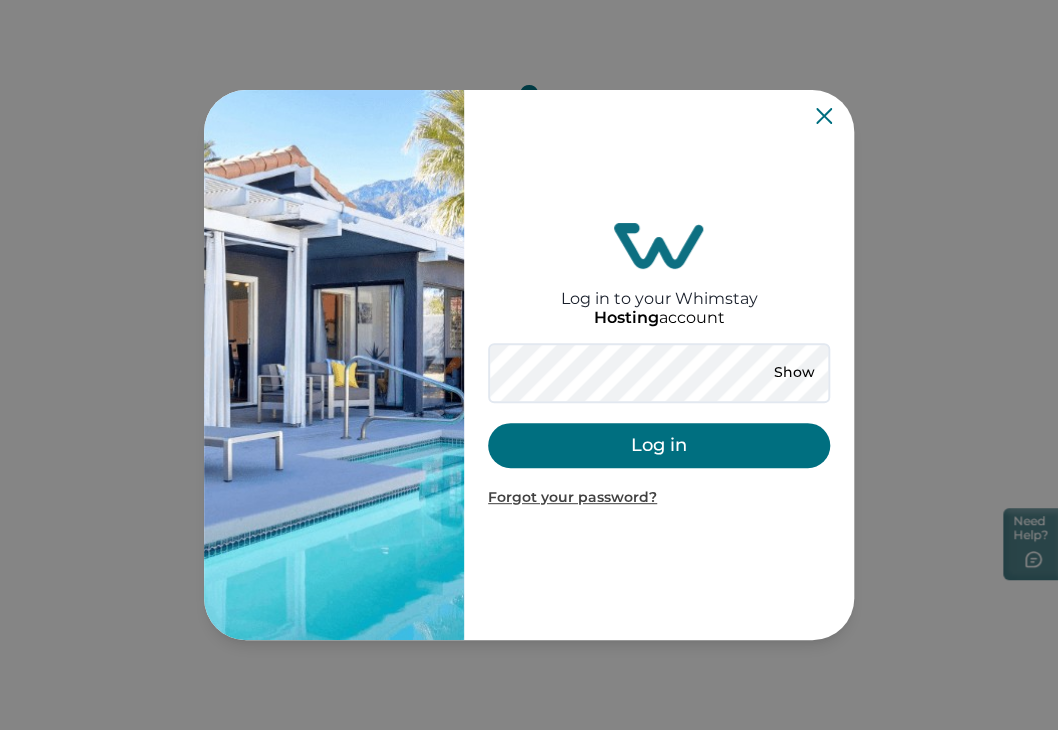 click on "Log in" at bounding box center (659, 445) 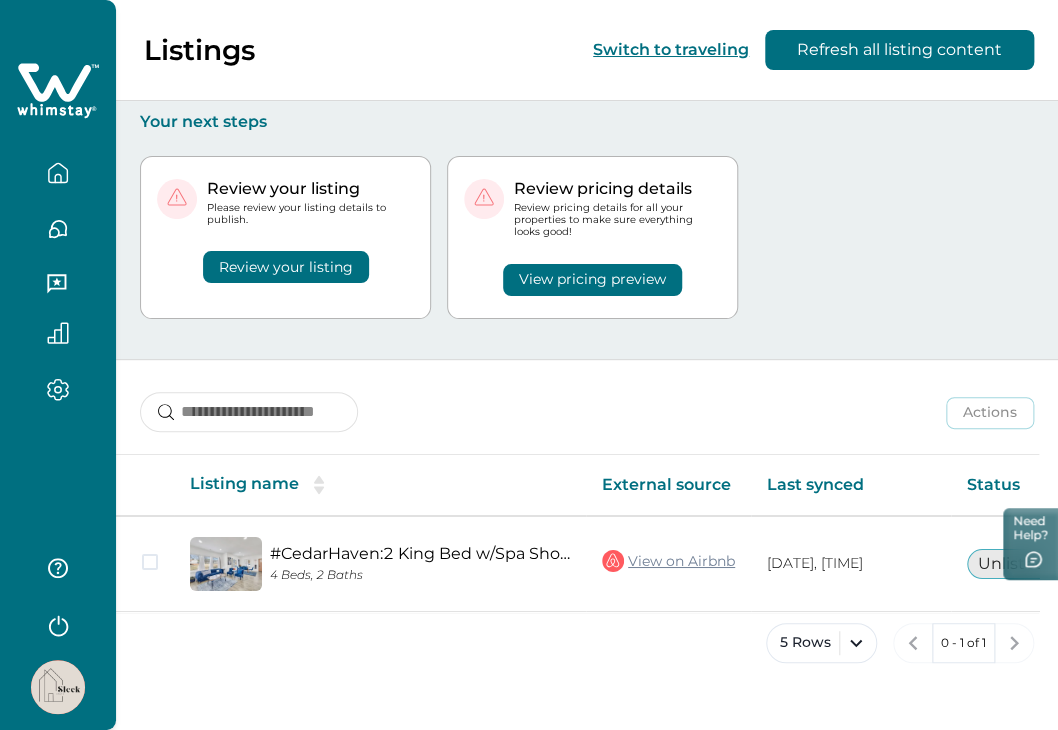 click on "Actions Actions Publish listing Unlist listing" at bounding box center (587, 397) 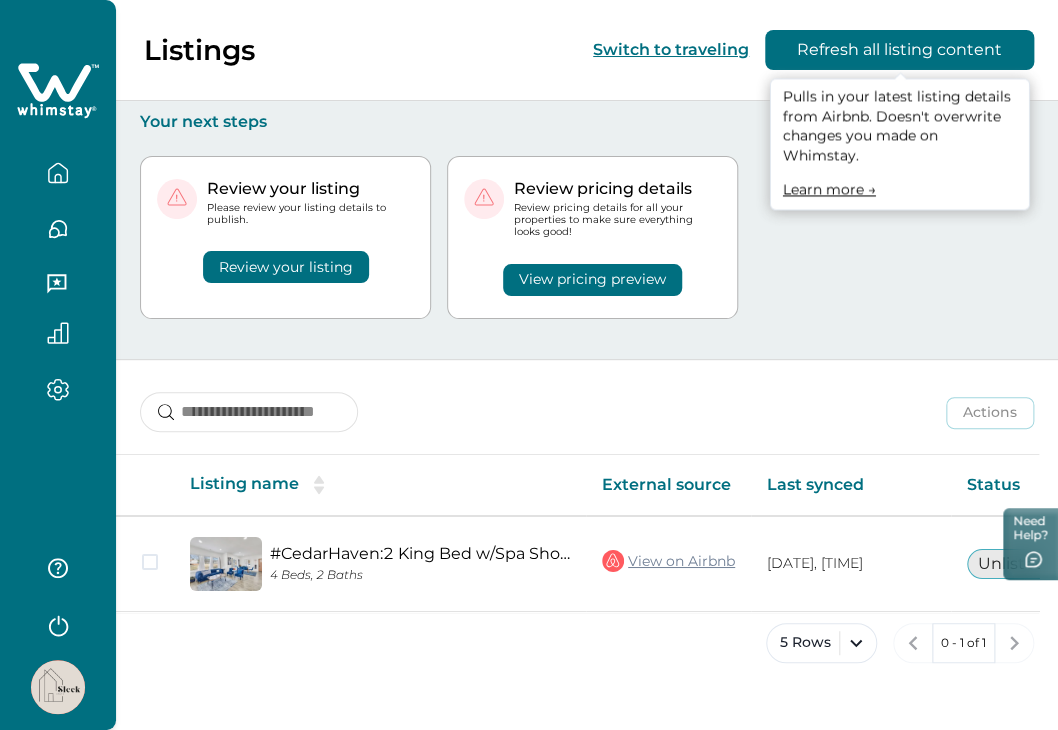 click on "Refresh all listing content" at bounding box center (899, 50) 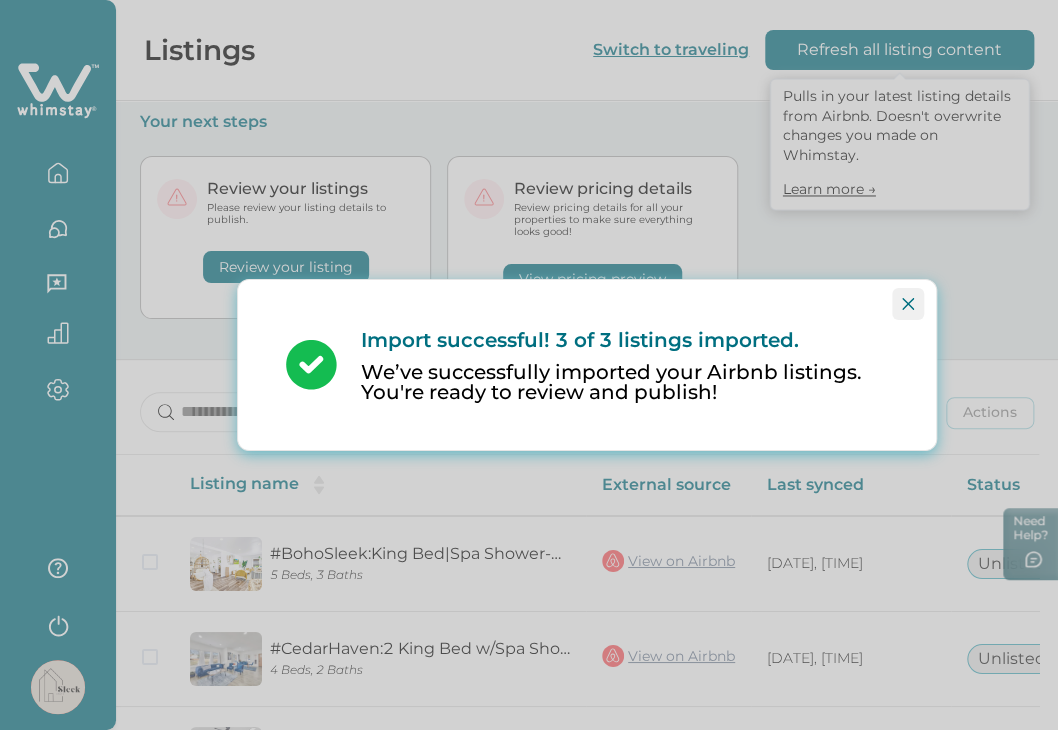 click at bounding box center [908, 304] 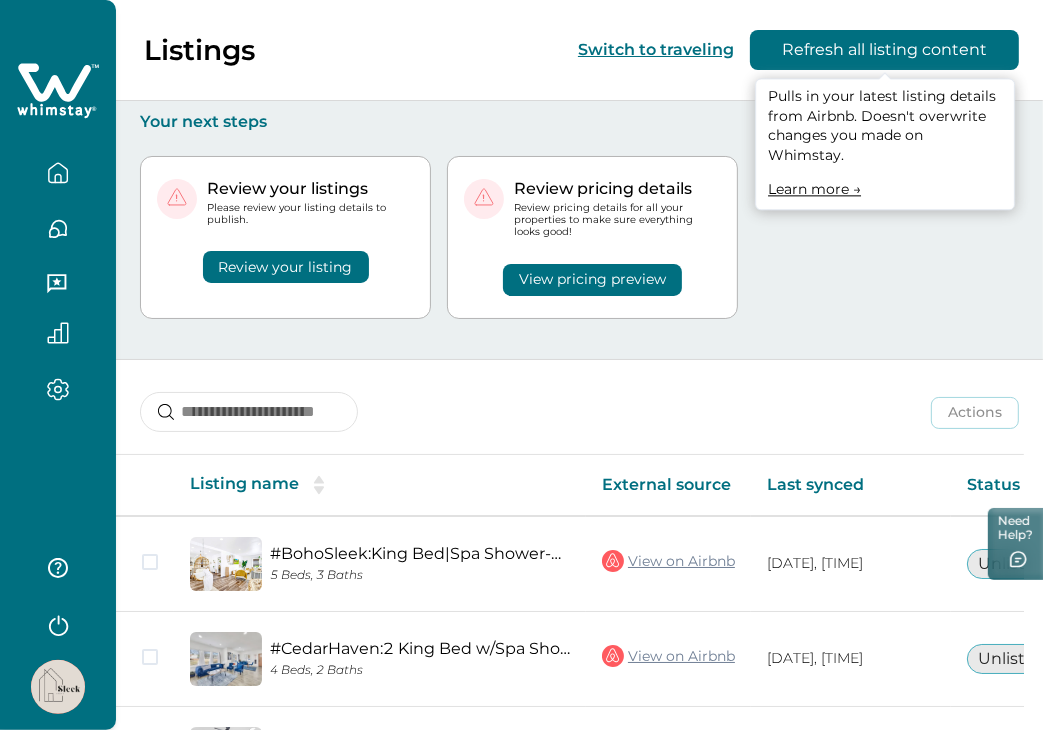 scroll, scrollTop: 157, scrollLeft: 0, axis: vertical 